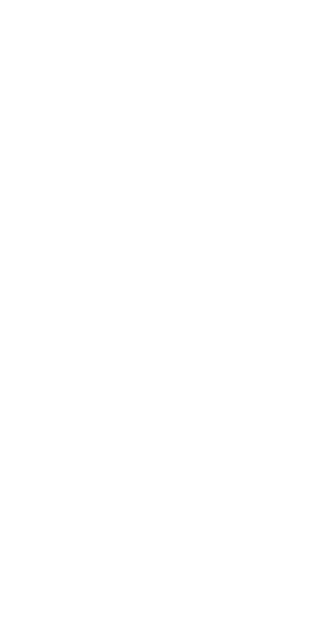 scroll, scrollTop: 0, scrollLeft: 0, axis: both 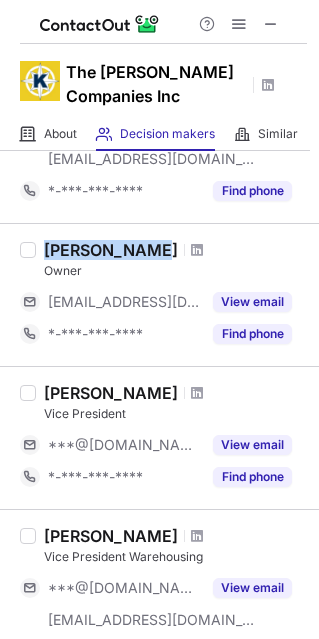 drag, startPoint x: 148, startPoint y: 242, endPoint x: 37, endPoint y: 244, distance: 111.01801 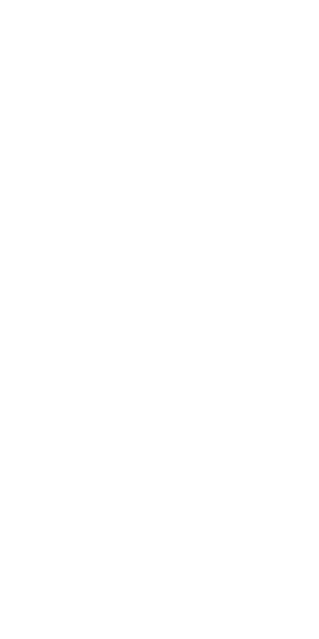 scroll, scrollTop: 0, scrollLeft: 0, axis: both 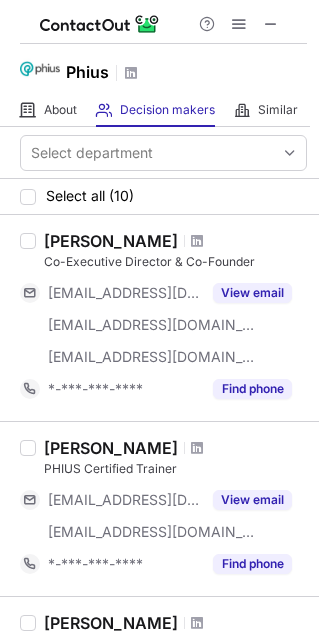drag, startPoint x: 188, startPoint y: 246, endPoint x: 44, endPoint y: 245, distance: 144.00348 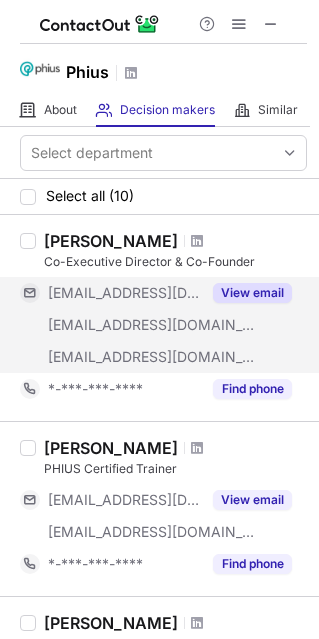 click on "View email" at bounding box center [252, 293] 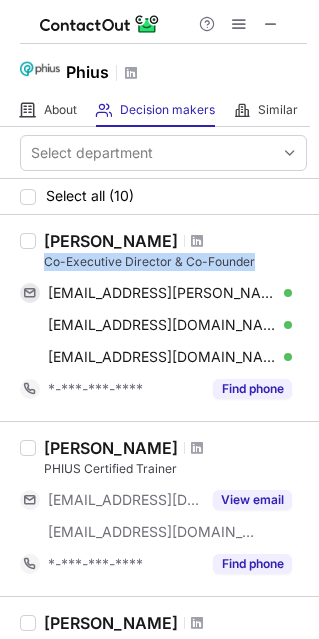 drag, startPoint x: 264, startPoint y: 259, endPoint x: 44, endPoint y: 260, distance: 220.00227 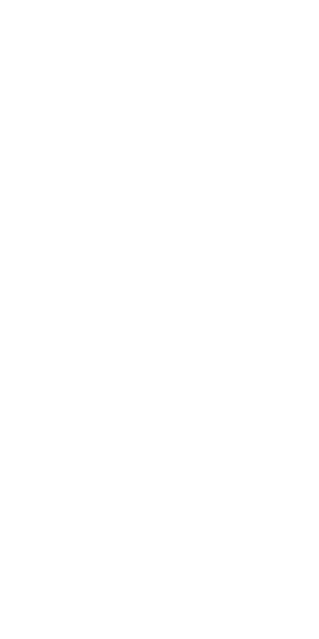 scroll, scrollTop: 0, scrollLeft: 0, axis: both 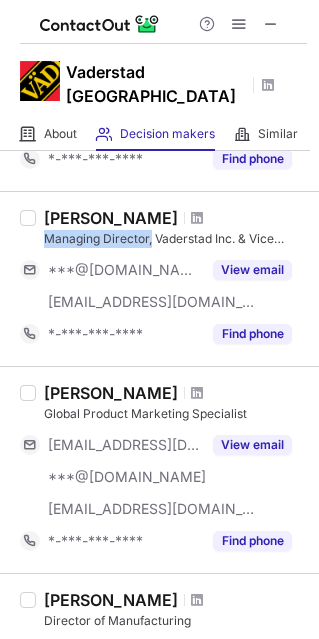 drag, startPoint x: 151, startPoint y: 235, endPoint x: 48, endPoint y: 244, distance: 103.392456 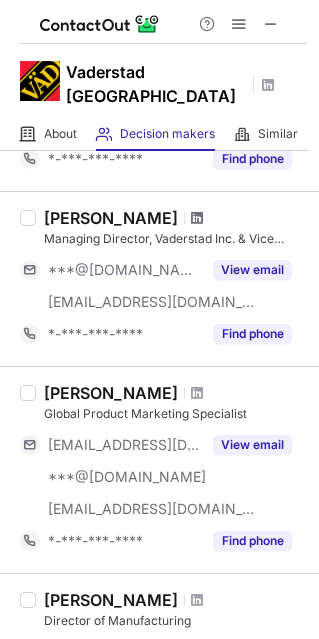 click at bounding box center (197, 218) 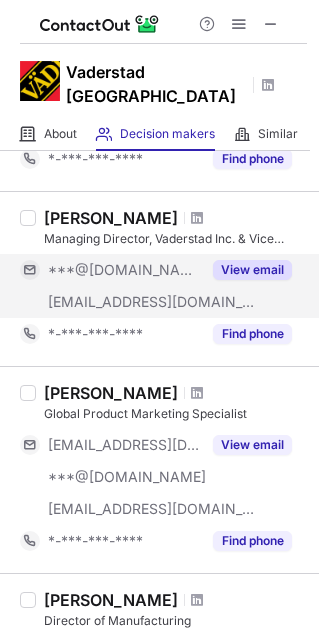 click on "View email" at bounding box center [252, 270] 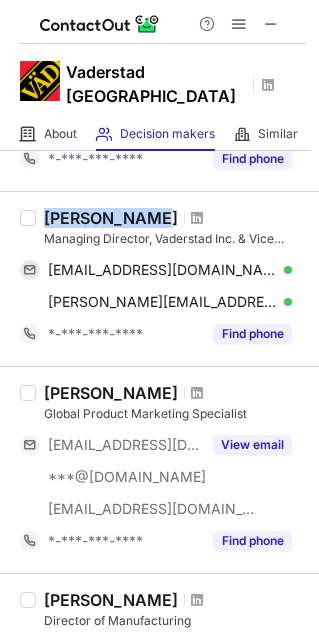 drag, startPoint x: 49, startPoint y: 209, endPoint x: 146, endPoint y: 219, distance: 97.5141 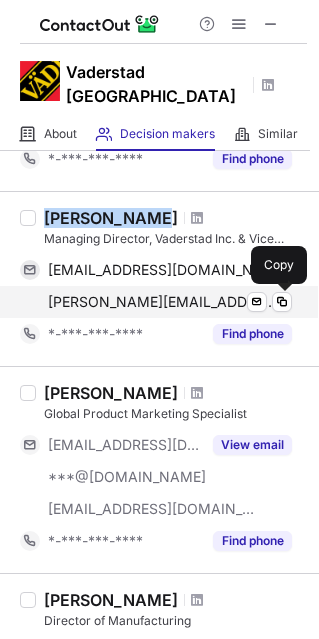 drag, startPoint x: 286, startPoint y: 305, endPoint x: 290, endPoint y: 285, distance: 20.396078 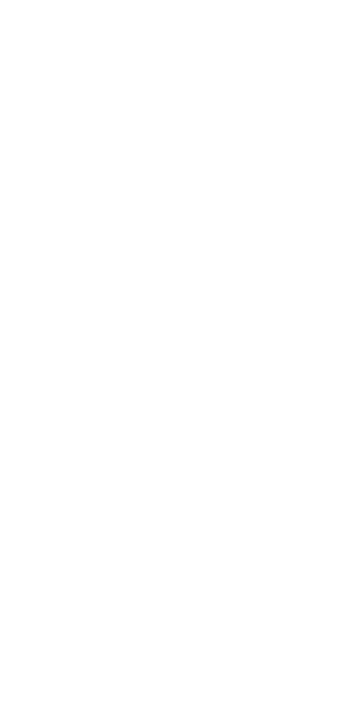scroll, scrollTop: 0, scrollLeft: 0, axis: both 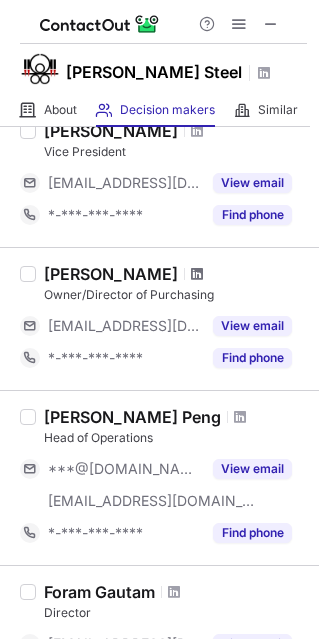 click at bounding box center [197, 274] 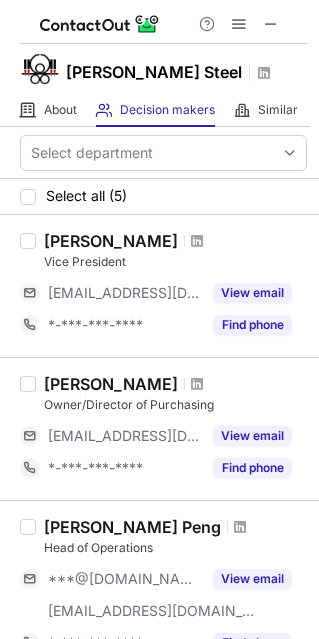 scroll, scrollTop: 222, scrollLeft: 0, axis: vertical 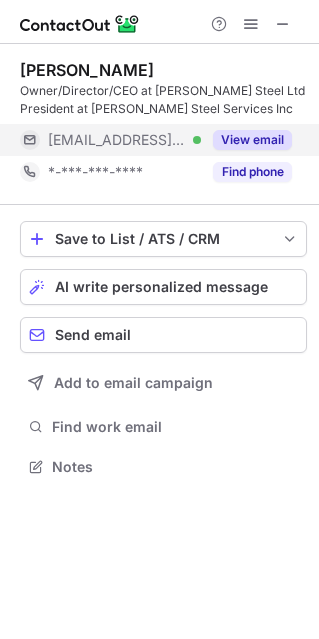click on "View email" at bounding box center (252, 140) 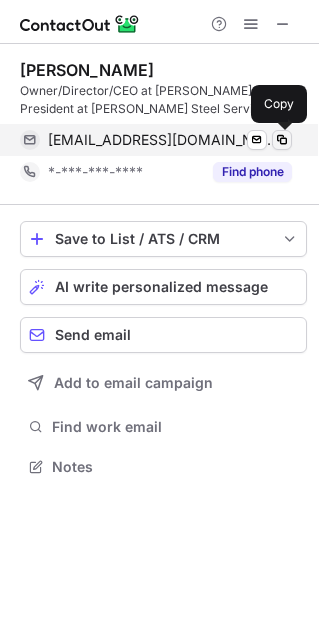 click at bounding box center [282, 140] 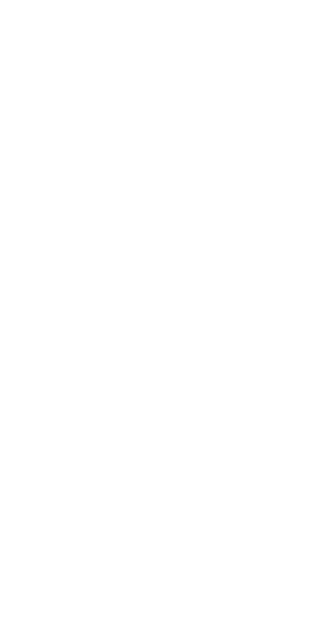 scroll, scrollTop: 0, scrollLeft: 0, axis: both 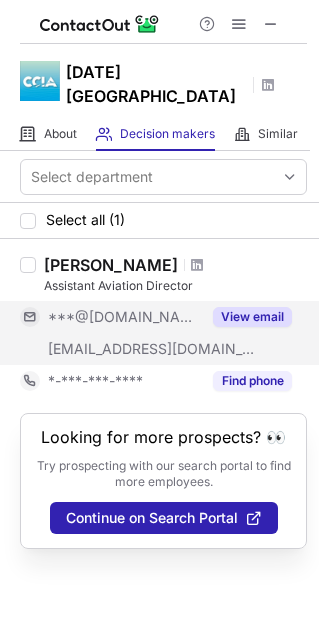 click on "View email" at bounding box center [252, 317] 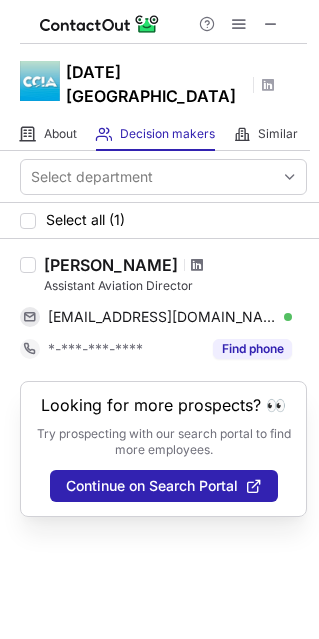 click at bounding box center (197, 265) 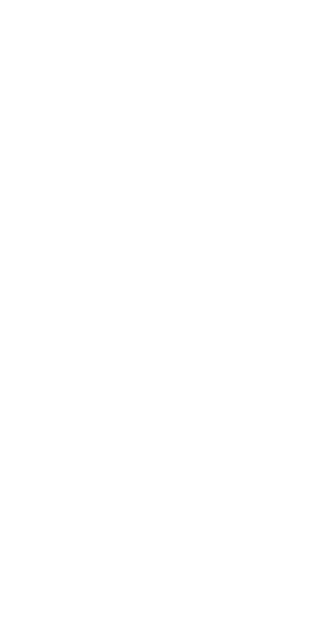 scroll, scrollTop: 0, scrollLeft: 0, axis: both 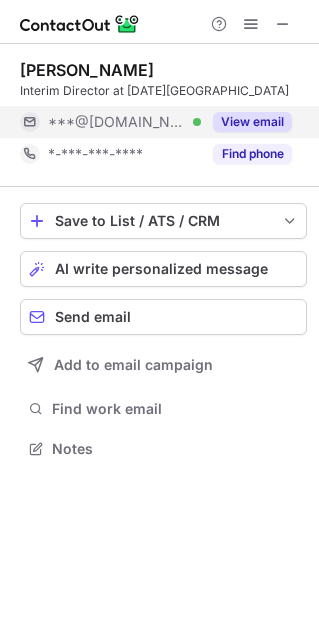 click on "View email" at bounding box center (252, 122) 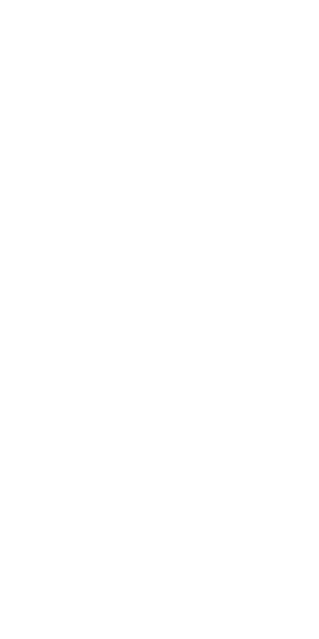 scroll, scrollTop: 0, scrollLeft: 0, axis: both 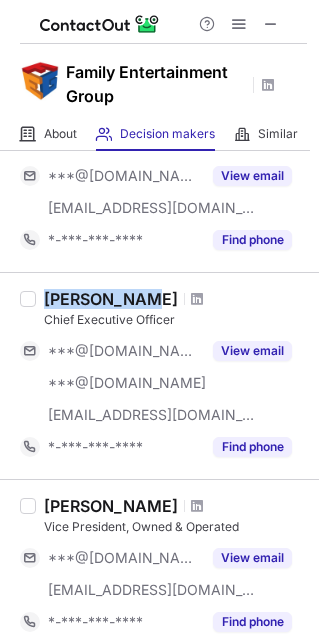 drag, startPoint x: 139, startPoint y: 296, endPoint x: 36, endPoint y: 292, distance: 103.077644 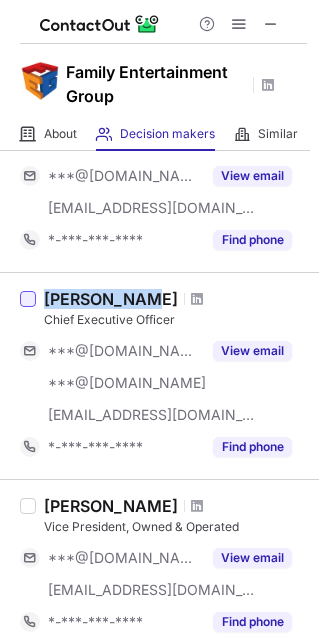 copy on "Rex Jackson" 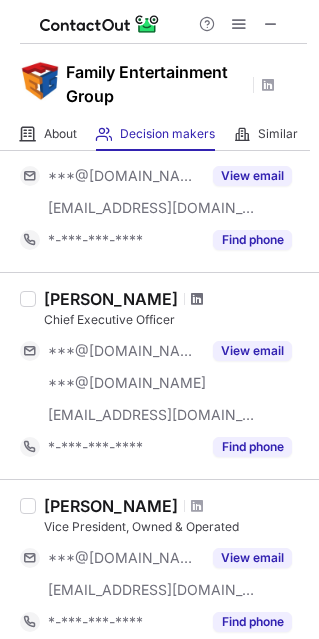 click at bounding box center [197, 299] 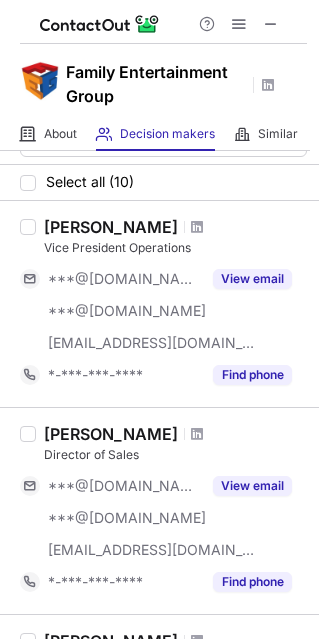 scroll, scrollTop: 0, scrollLeft: 0, axis: both 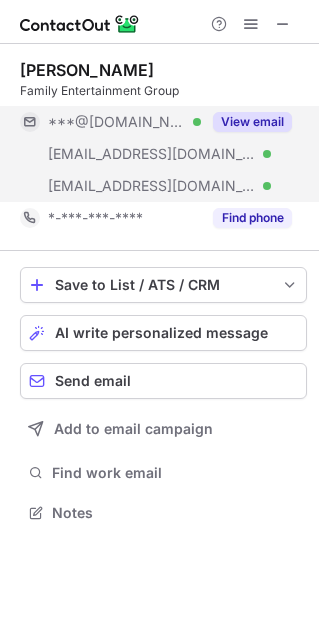 click on "View email" at bounding box center (252, 122) 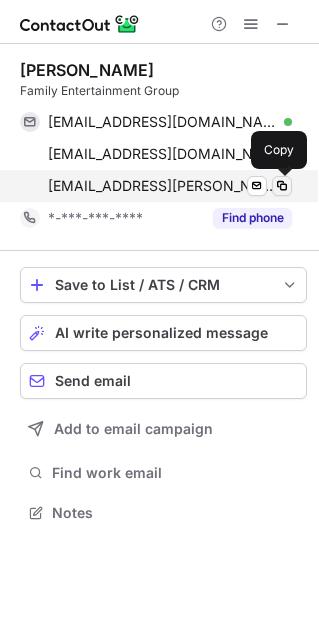 click at bounding box center (282, 186) 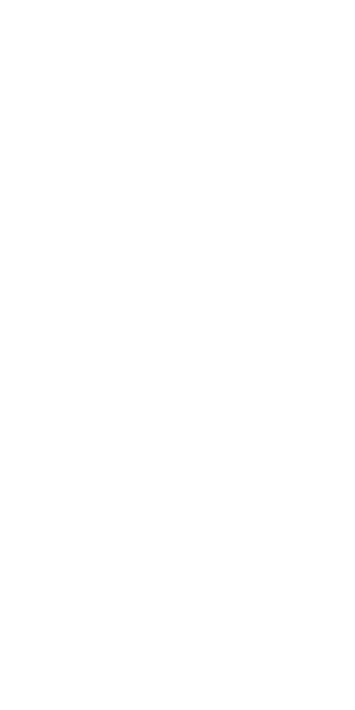 scroll, scrollTop: 0, scrollLeft: 0, axis: both 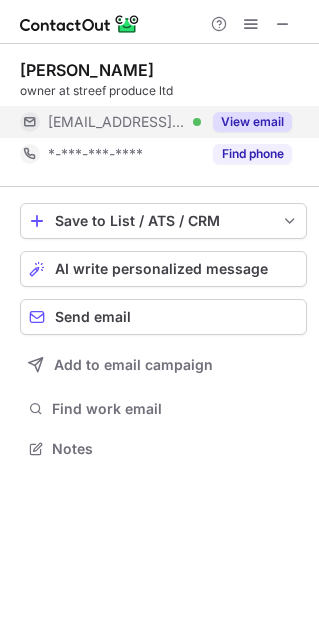 click on "View email" at bounding box center [252, 122] 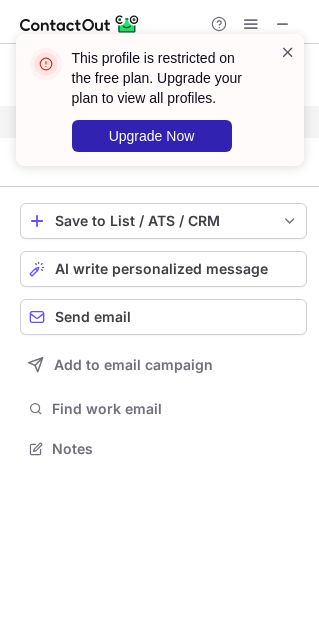 click at bounding box center (288, 52) 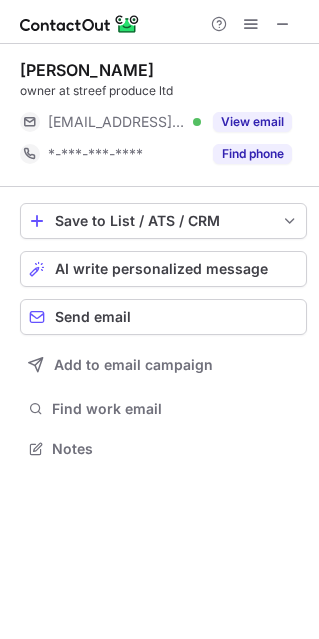 scroll, scrollTop: 10, scrollLeft: 9, axis: both 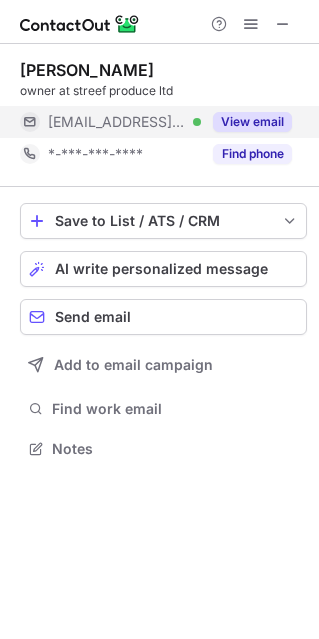 click on "View email" at bounding box center (252, 122) 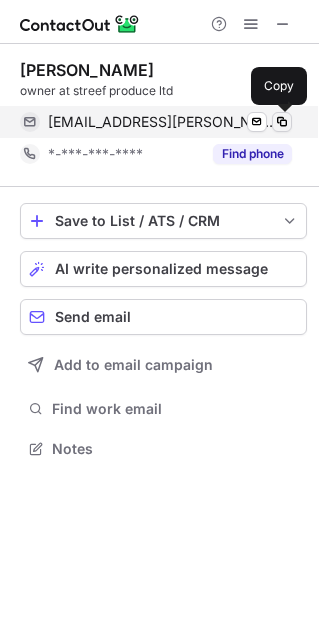click at bounding box center [282, 122] 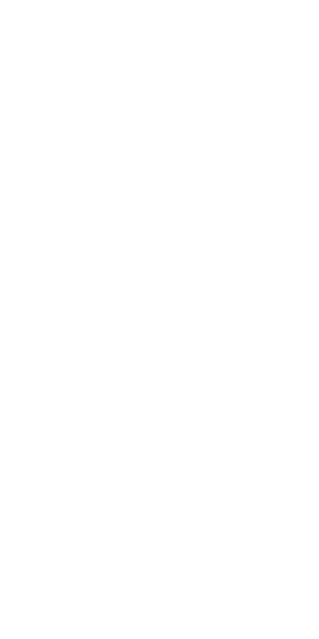 scroll, scrollTop: 0, scrollLeft: 0, axis: both 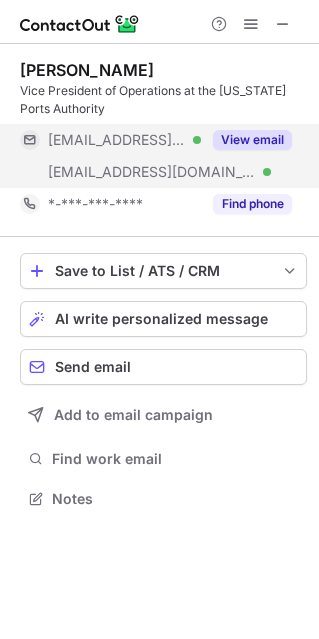 click on "View email" at bounding box center [252, 140] 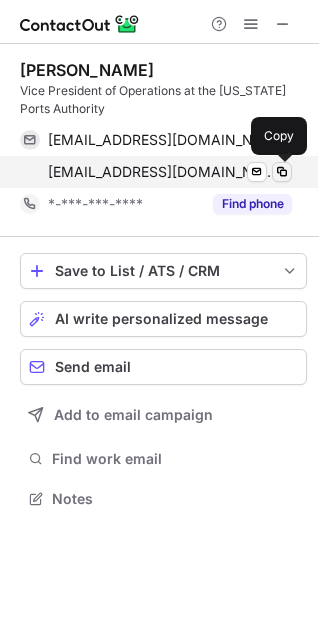 click at bounding box center (282, 172) 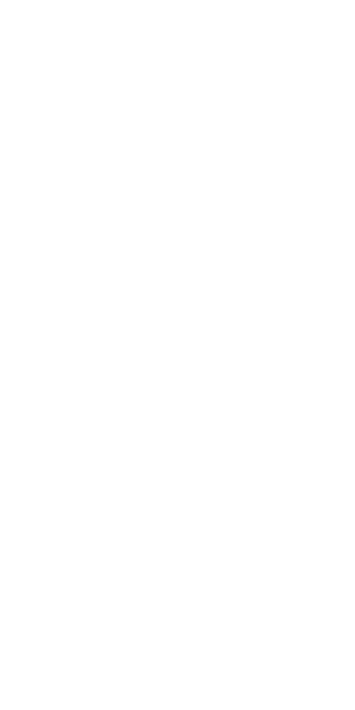 scroll, scrollTop: 0, scrollLeft: 0, axis: both 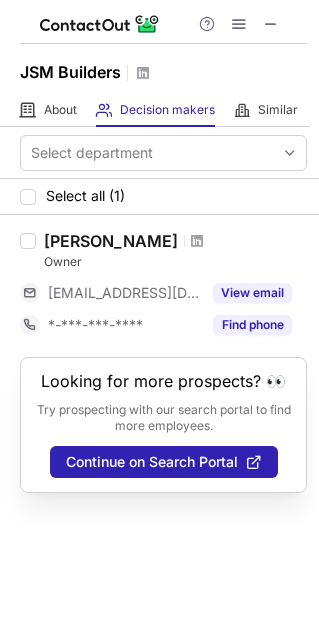 drag, startPoint x: 168, startPoint y: 240, endPoint x: 45, endPoint y: 239, distance: 123.00407 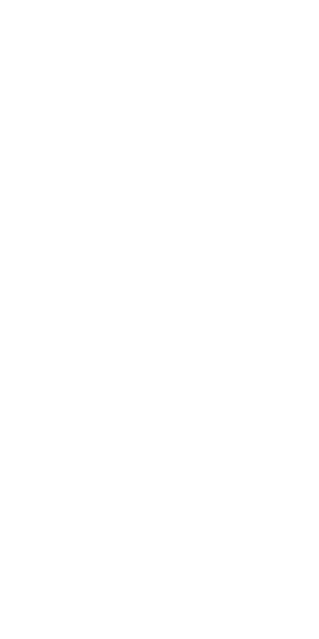 scroll, scrollTop: 0, scrollLeft: 0, axis: both 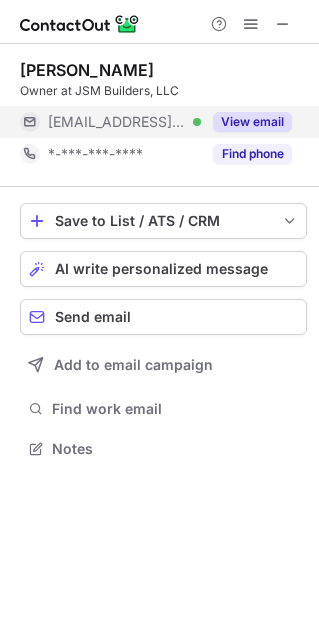 click on "View email" at bounding box center (252, 122) 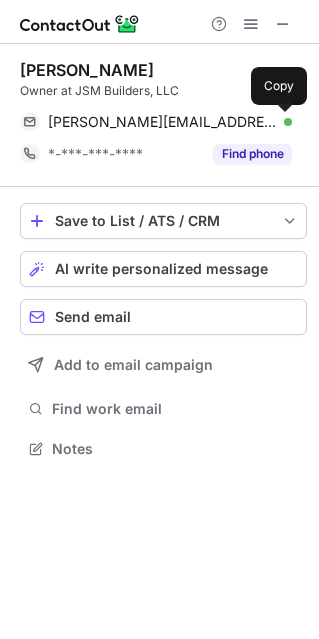drag, startPoint x: 284, startPoint y: 118, endPoint x: 143, endPoint y: 88, distance: 144.15616 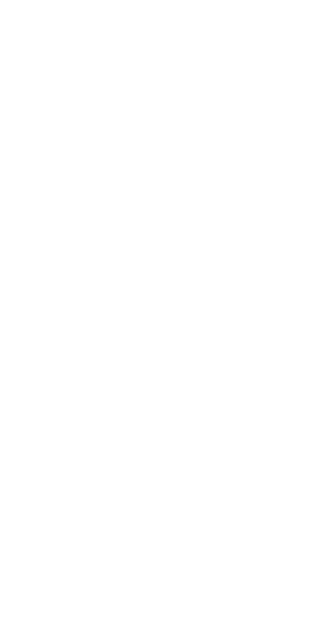scroll, scrollTop: 0, scrollLeft: 0, axis: both 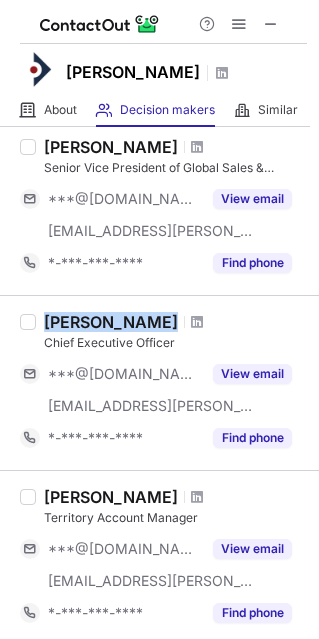 drag, startPoint x: 162, startPoint y: 317, endPoint x: 45, endPoint y: 318, distance: 117.00427 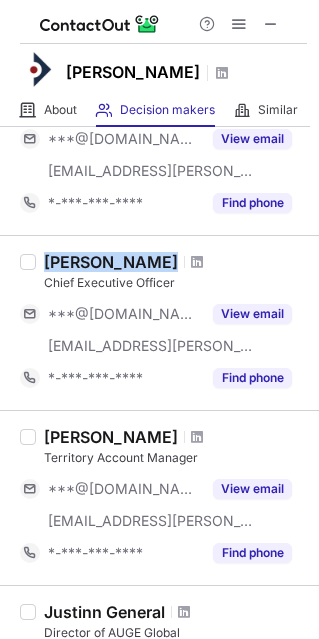 scroll, scrollTop: 505, scrollLeft: 0, axis: vertical 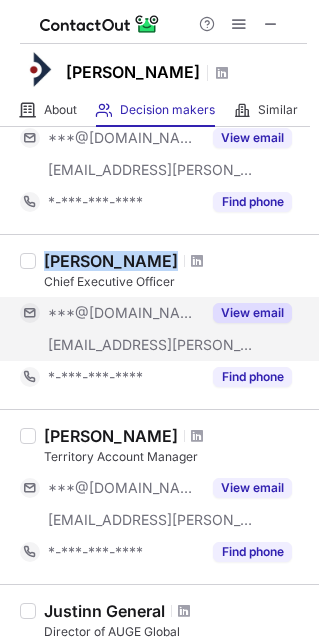 click on "View email" at bounding box center [252, 313] 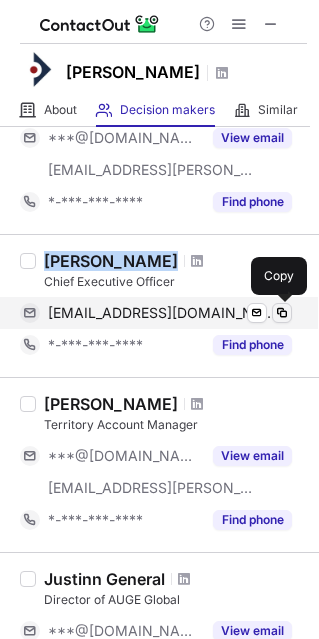 click at bounding box center [282, 313] 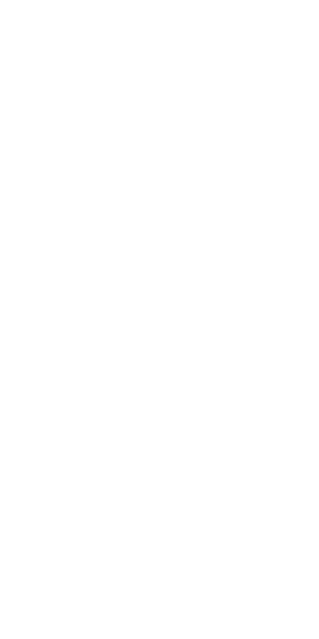 scroll, scrollTop: 0, scrollLeft: 0, axis: both 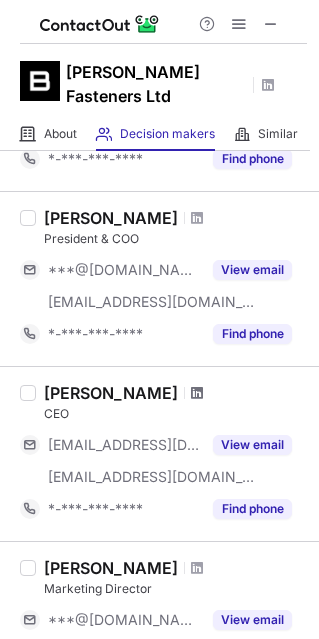 click at bounding box center [197, 393] 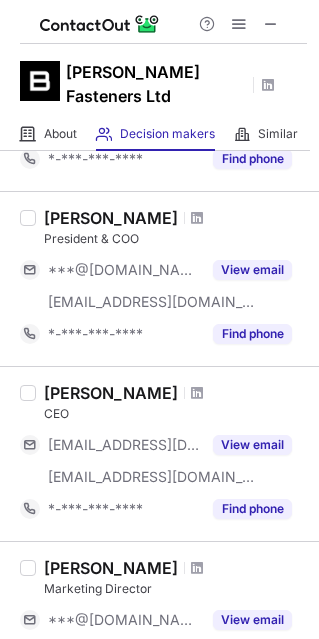 click at bounding box center [197, 218] 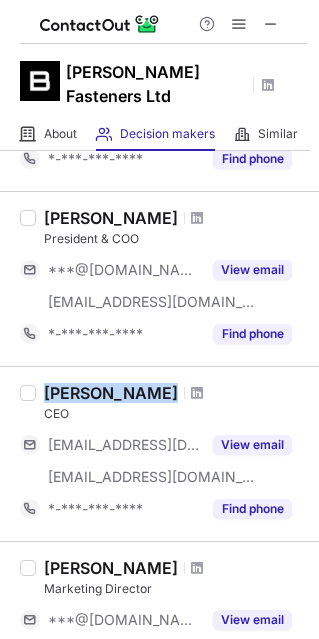 drag, startPoint x: 174, startPoint y: 361, endPoint x: 46, endPoint y: 355, distance: 128.14055 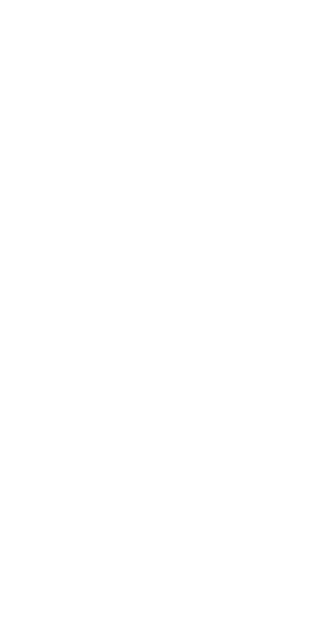 scroll, scrollTop: 0, scrollLeft: 0, axis: both 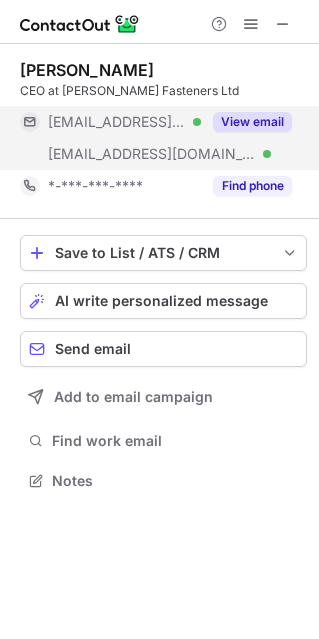 click on "View email" at bounding box center [252, 122] 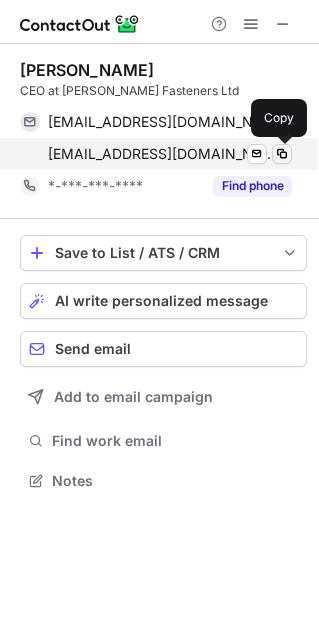 click at bounding box center (282, 154) 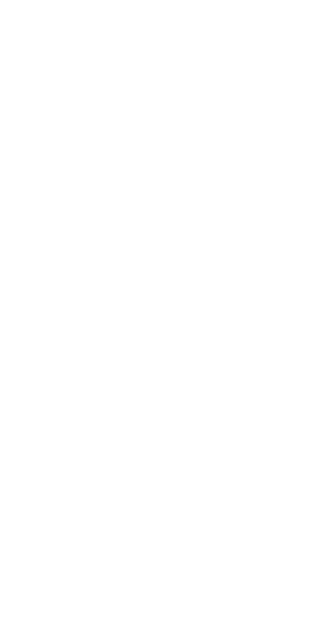 scroll, scrollTop: 0, scrollLeft: 0, axis: both 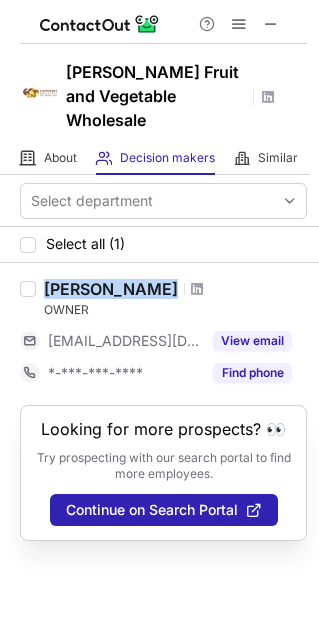 drag, startPoint x: 164, startPoint y: 268, endPoint x: 46, endPoint y: 267, distance: 118.004234 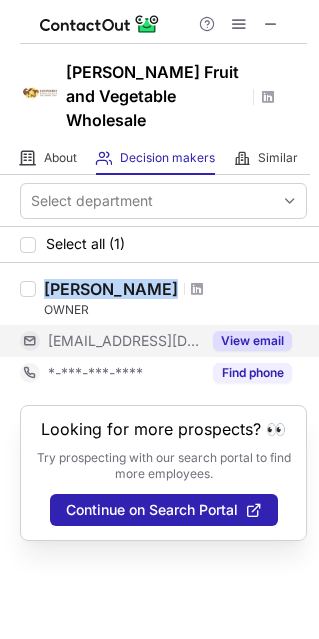 click on "View email" at bounding box center [252, 341] 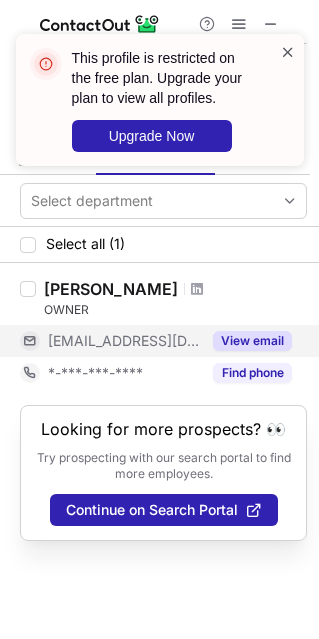 click at bounding box center [288, 52] 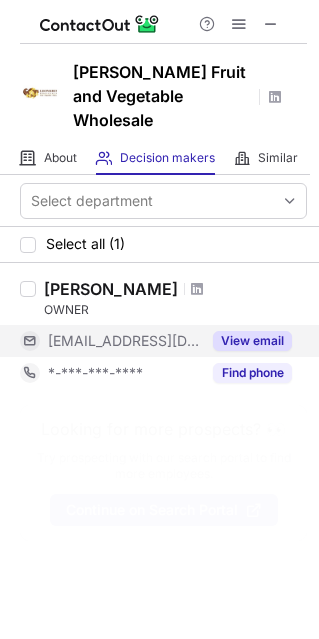 click on "View email" at bounding box center (252, 341) 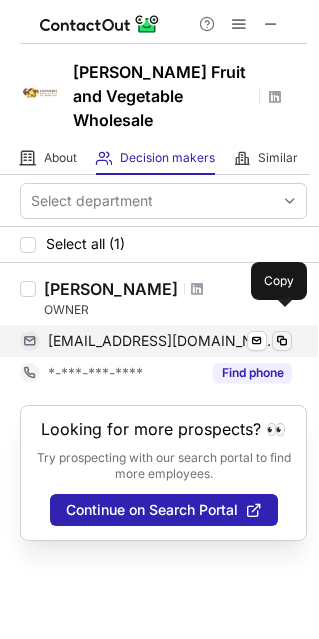 click at bounding box center (282, 341) 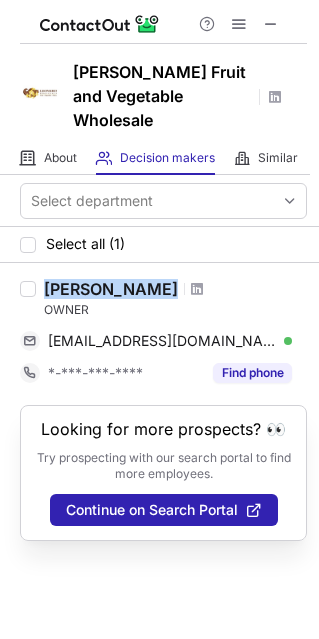 drag, startPoint x: 160, startPoint y: 256, endPoint x: 48, endPoint y: 256, distance: 112 